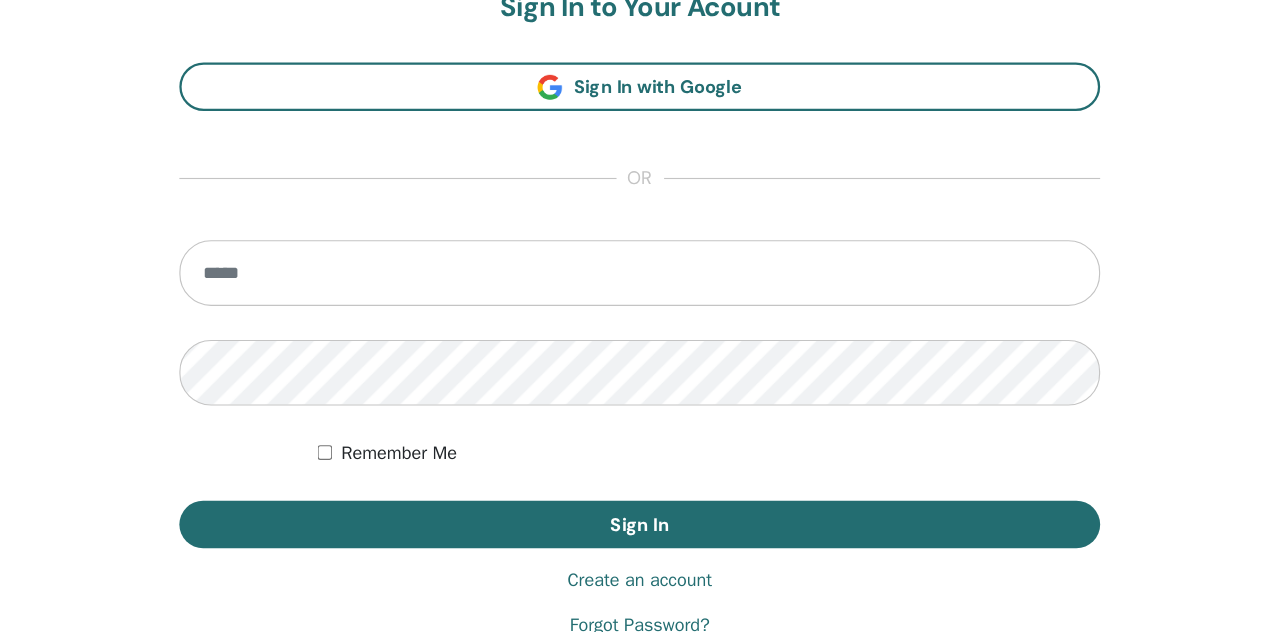 scroll, scrollTop: 328, scrollLeft: 0, axis: vertical 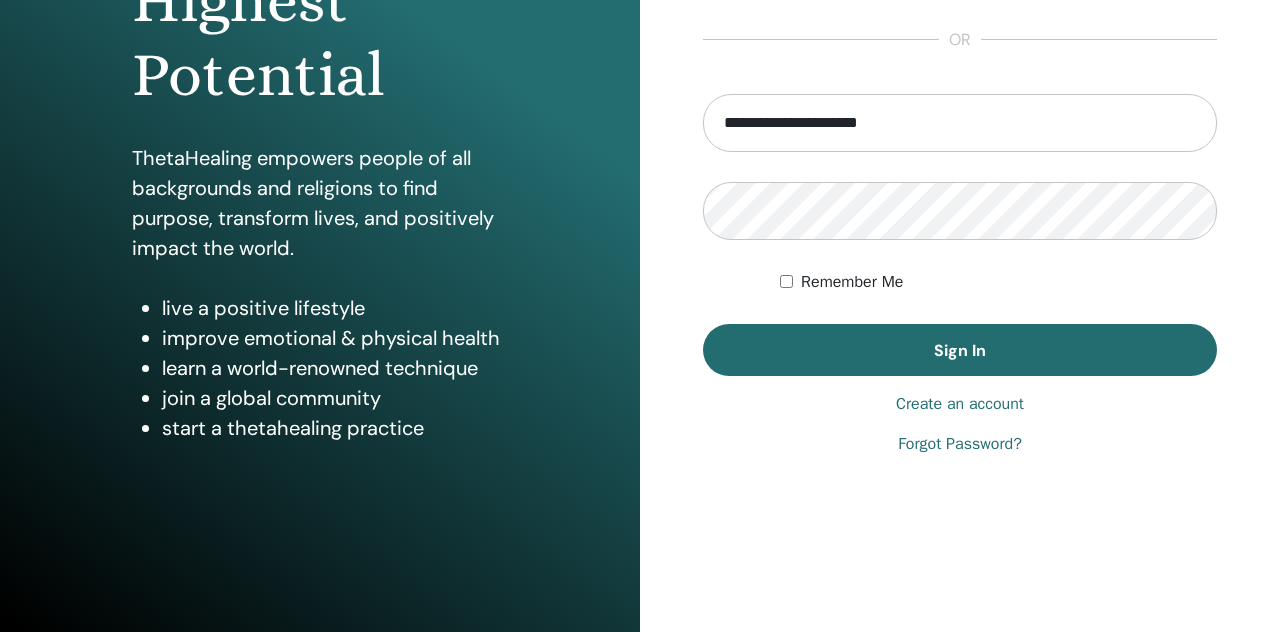 click on "**********" at bounding box center (960, 123) 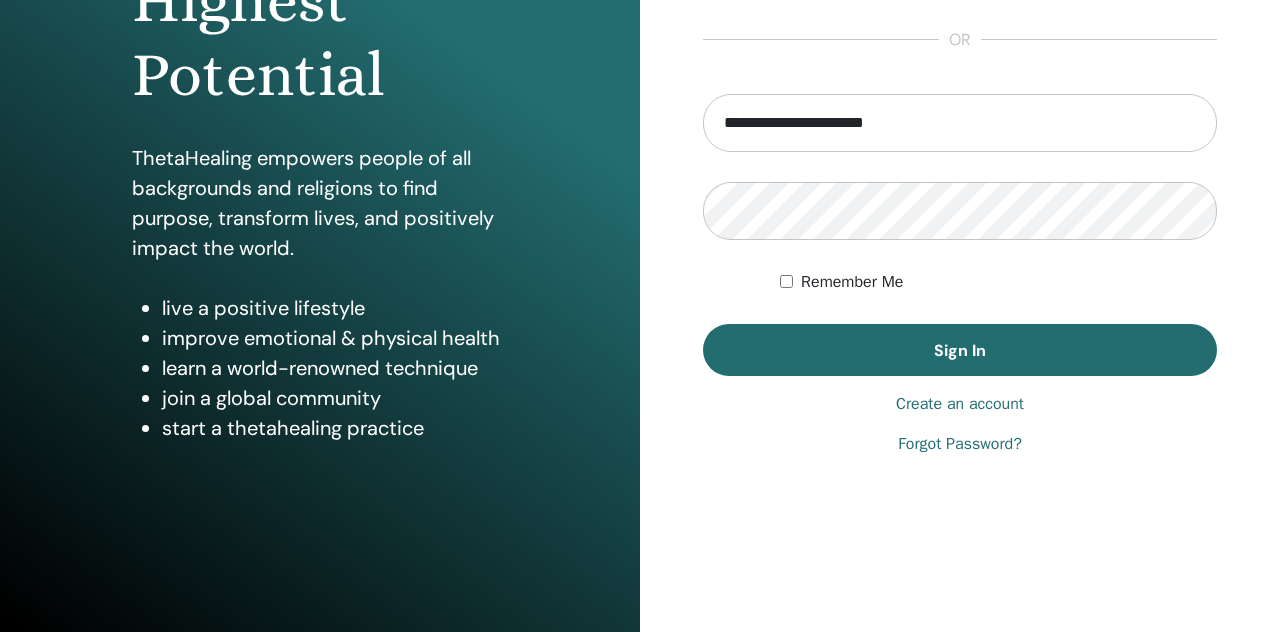 click on "**********" at bounding box center (960, 123) 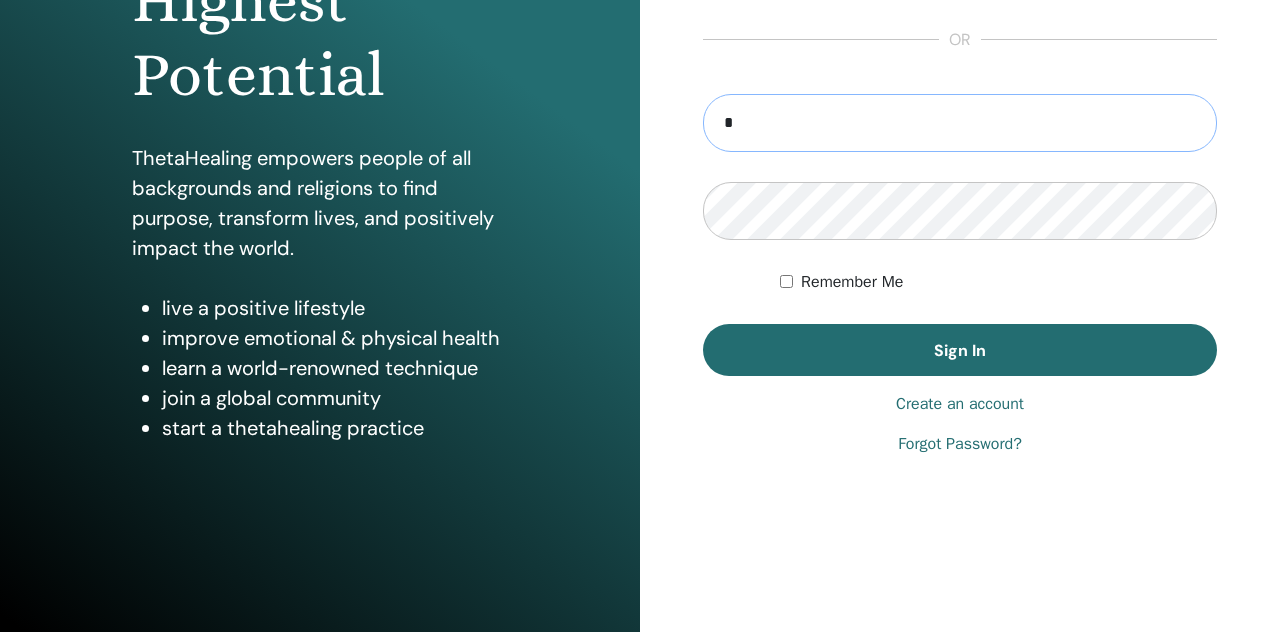 click on "*" at bounding box center [960, 123] 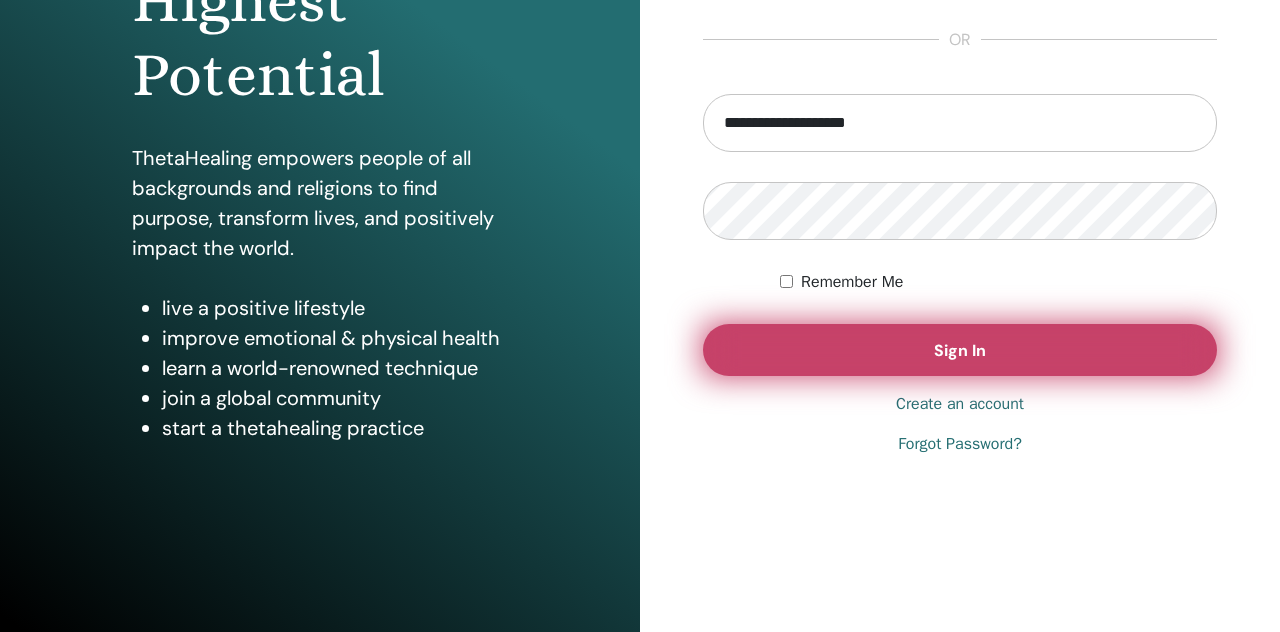 click on "Sign In" at bounding box center (960, 350) 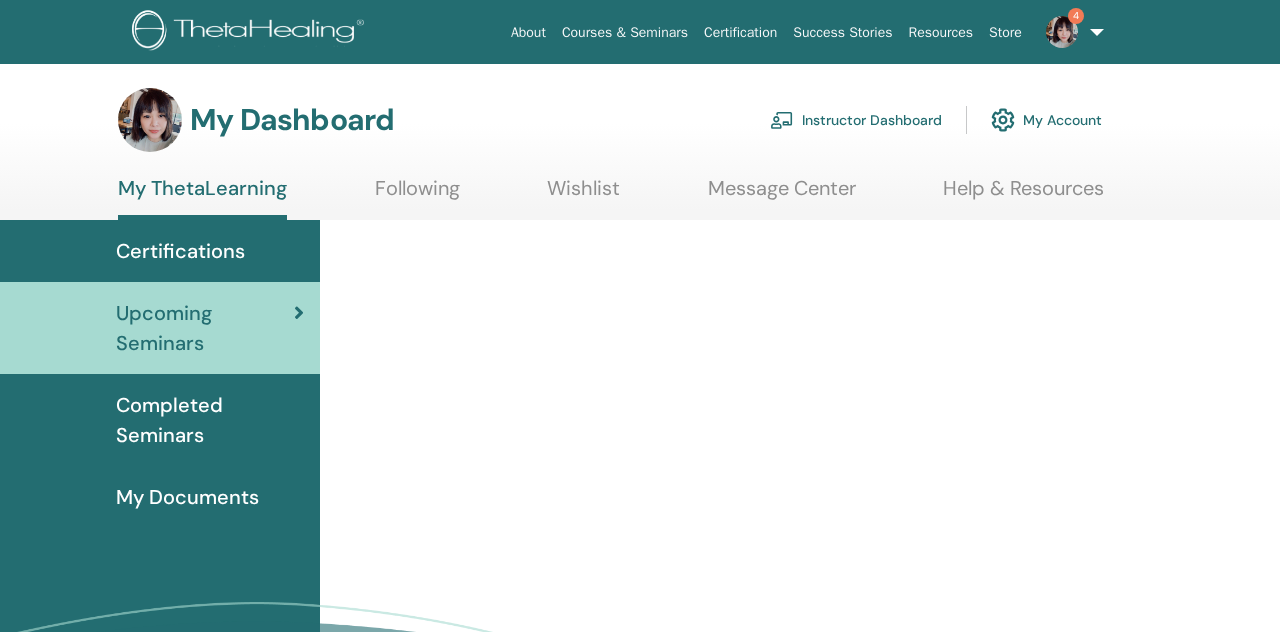 scroll, scrollTop: 0, scrollLeft: 0, axis: both 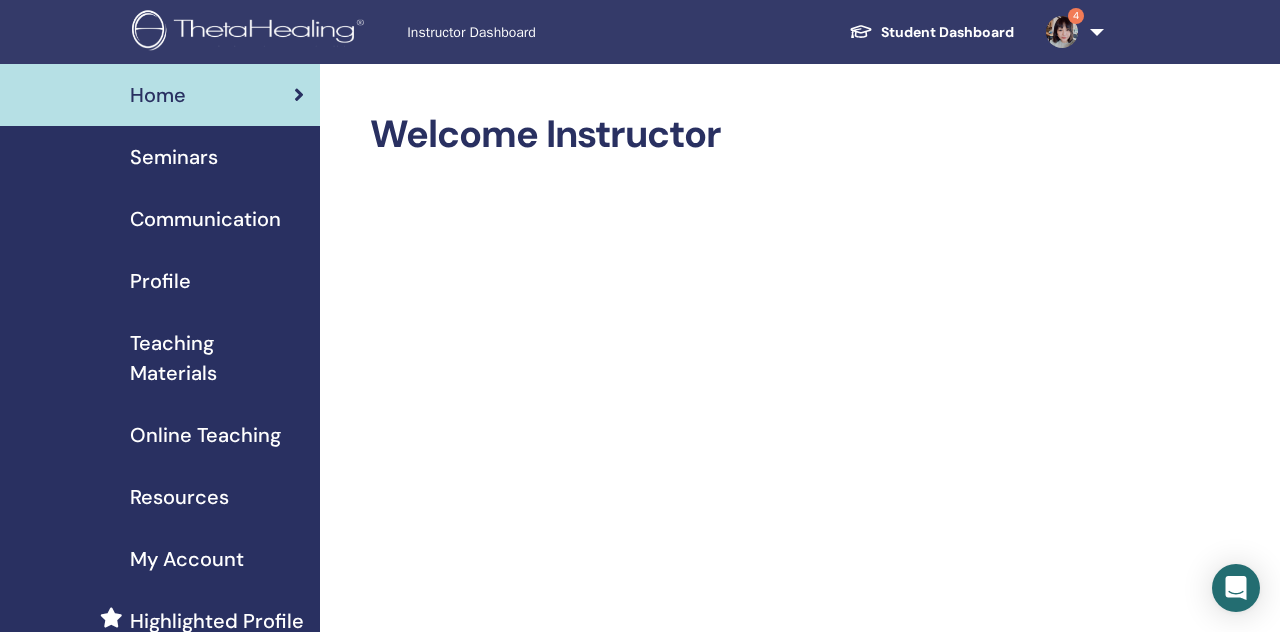 click on "Seminars" at bounding box center [160, 157] 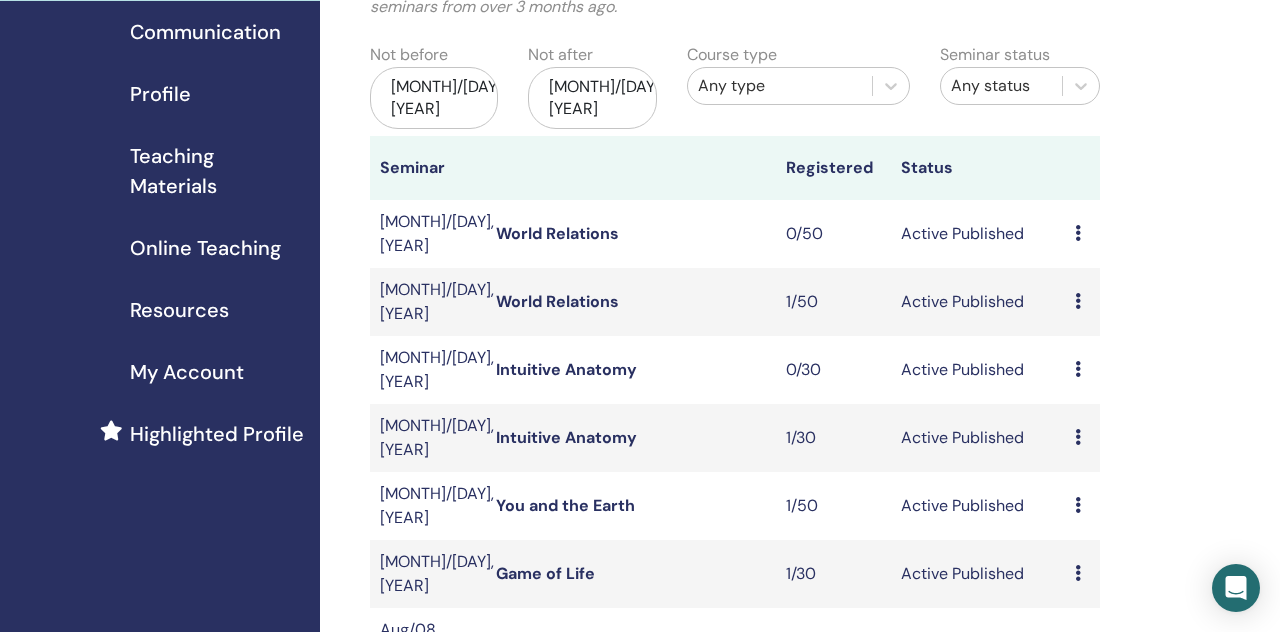 scroll, scrollTop: 217, scrollLeft: 0, axis: vertical 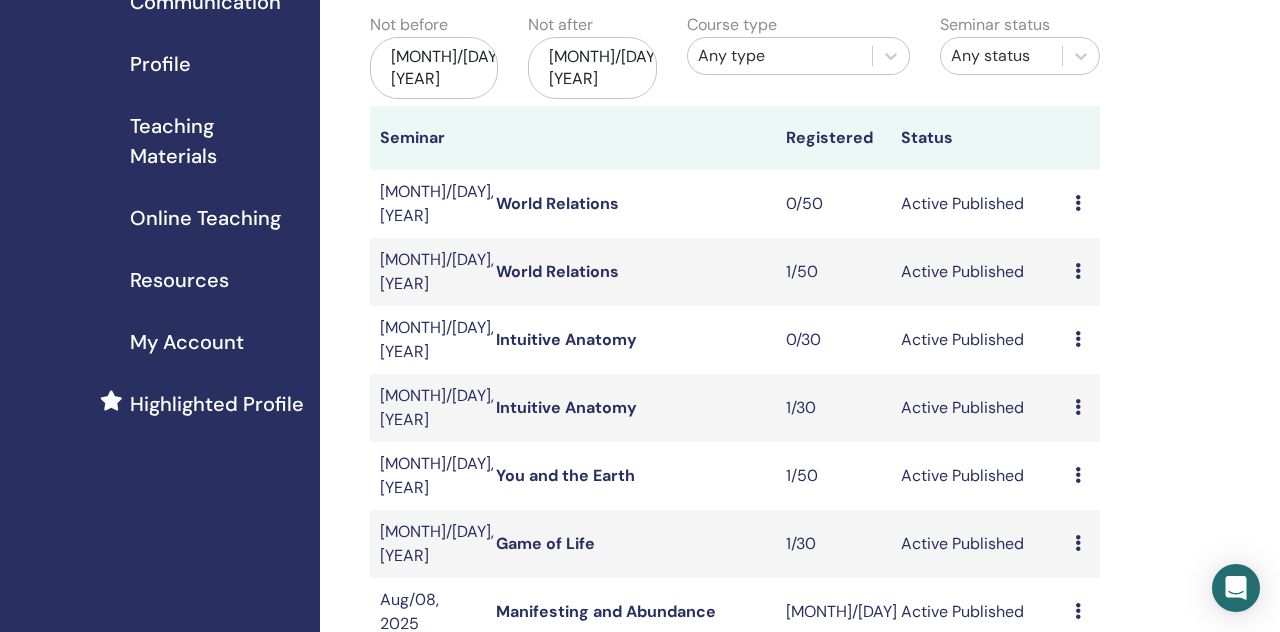 click on "Intuitive Anatomy" at bounding box center [566, 339] 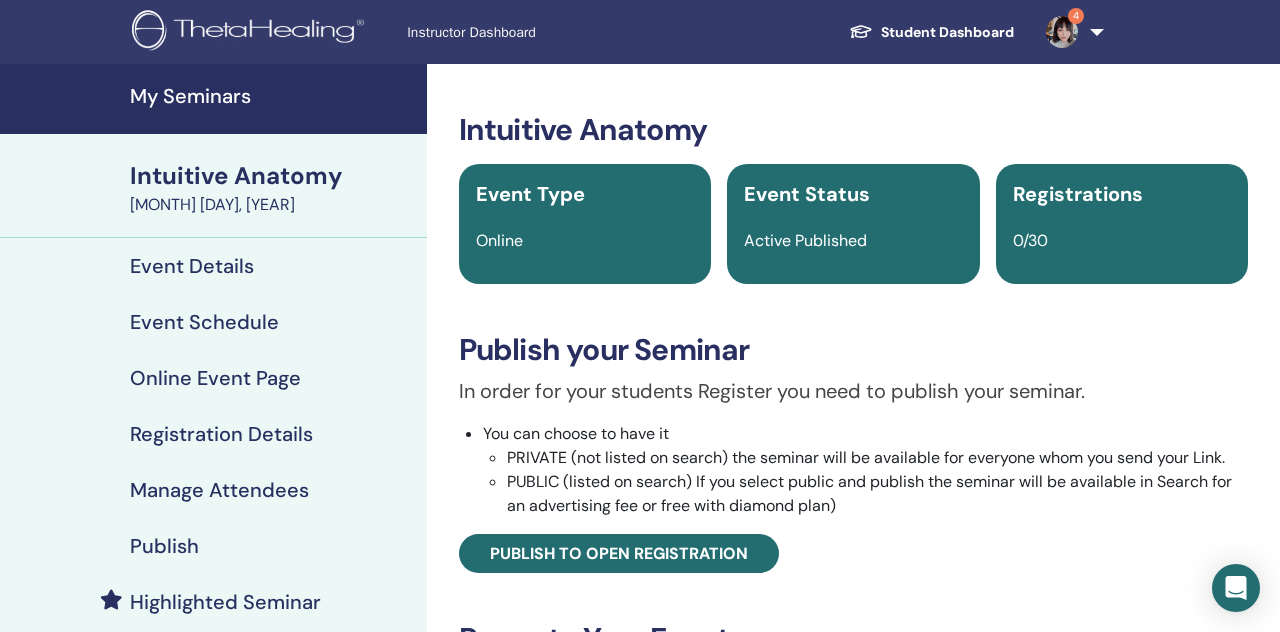 scroll, scrollTop: 95, scrollLeft: 0, axis: vertical 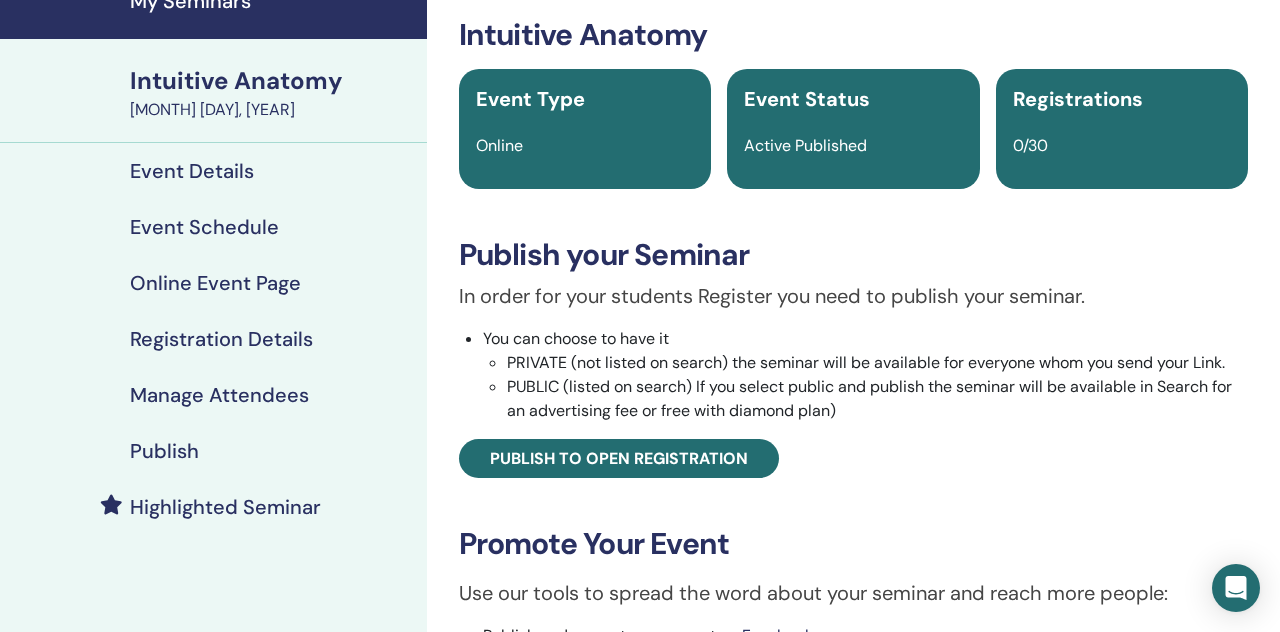click on "Manage Attendees" at bounding box center (213, 395) 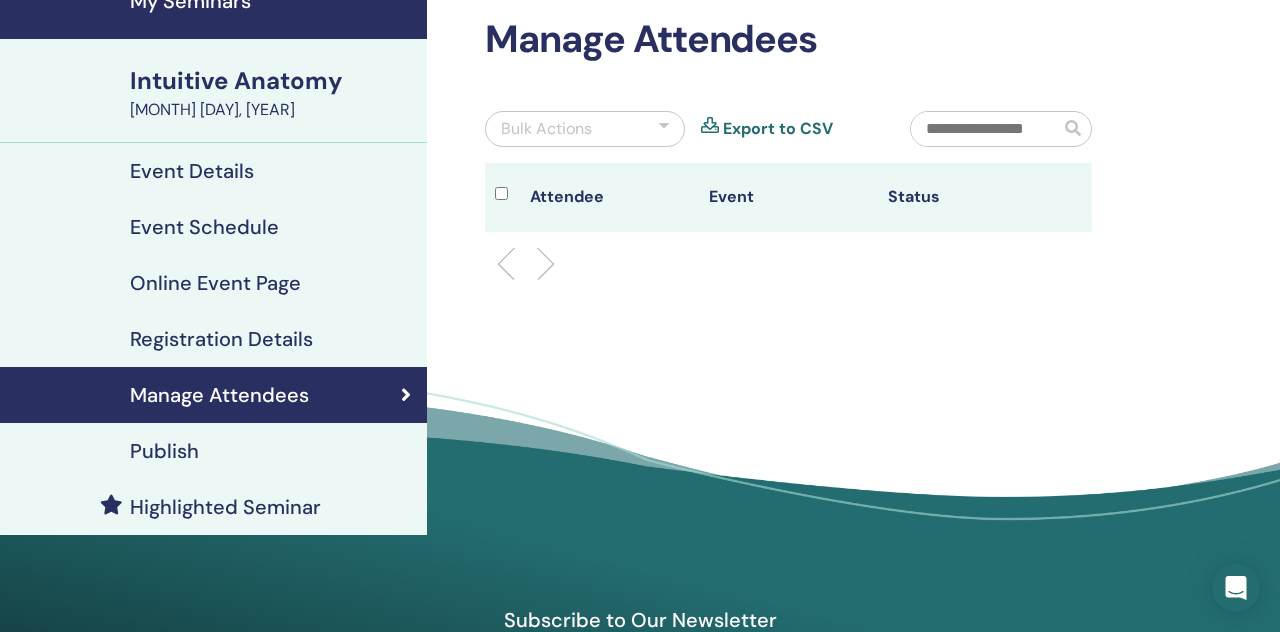 scroll, scrollTop: 0, scrollLeft: 0, axis: both 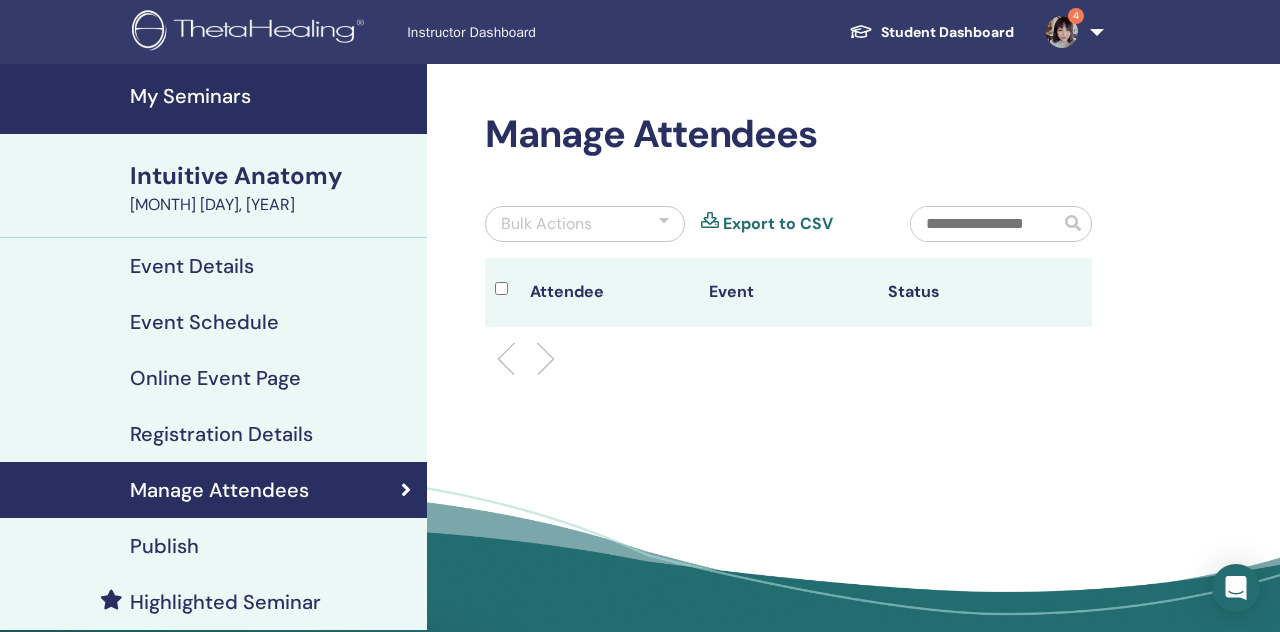 click on "4" at bounding box center (1071, 32) 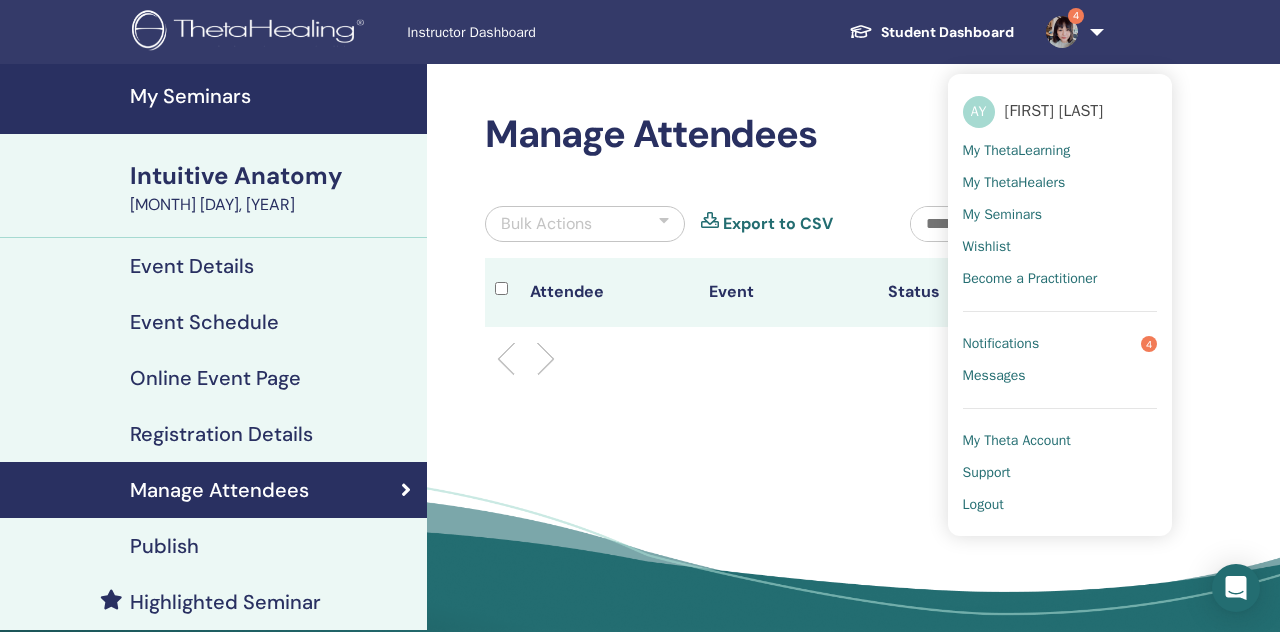 click on "Logout" at bounding box center [983, 505] 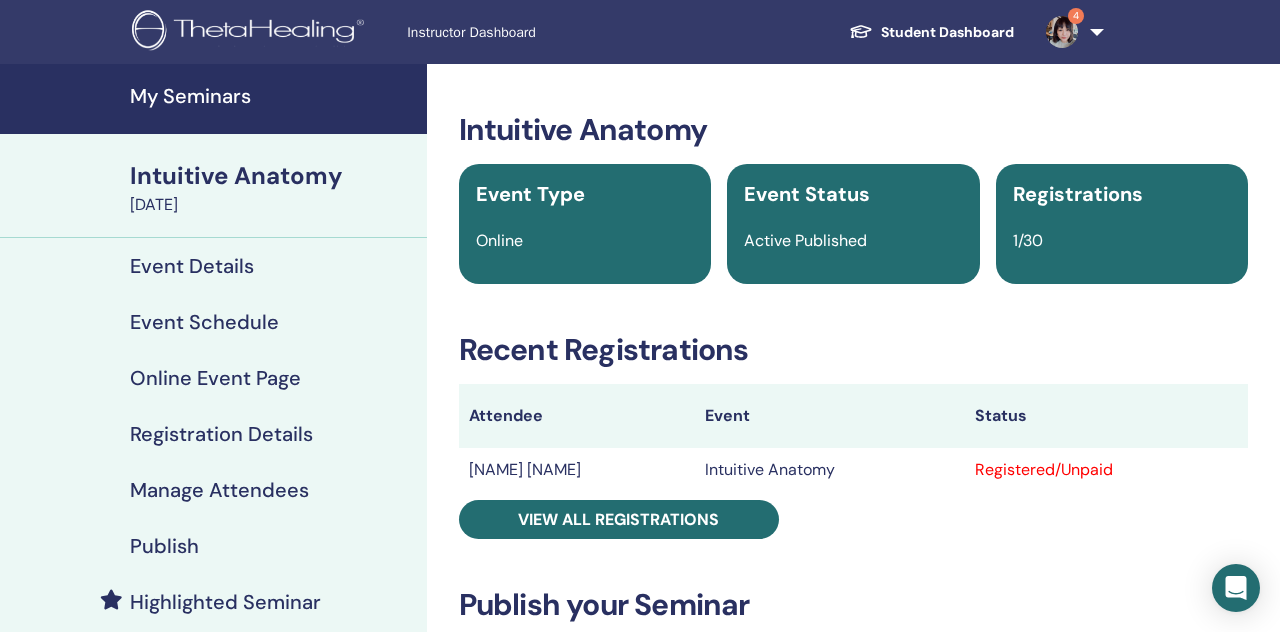 scroll, scrollTop: 0, scrollLeft: 0, axis: both 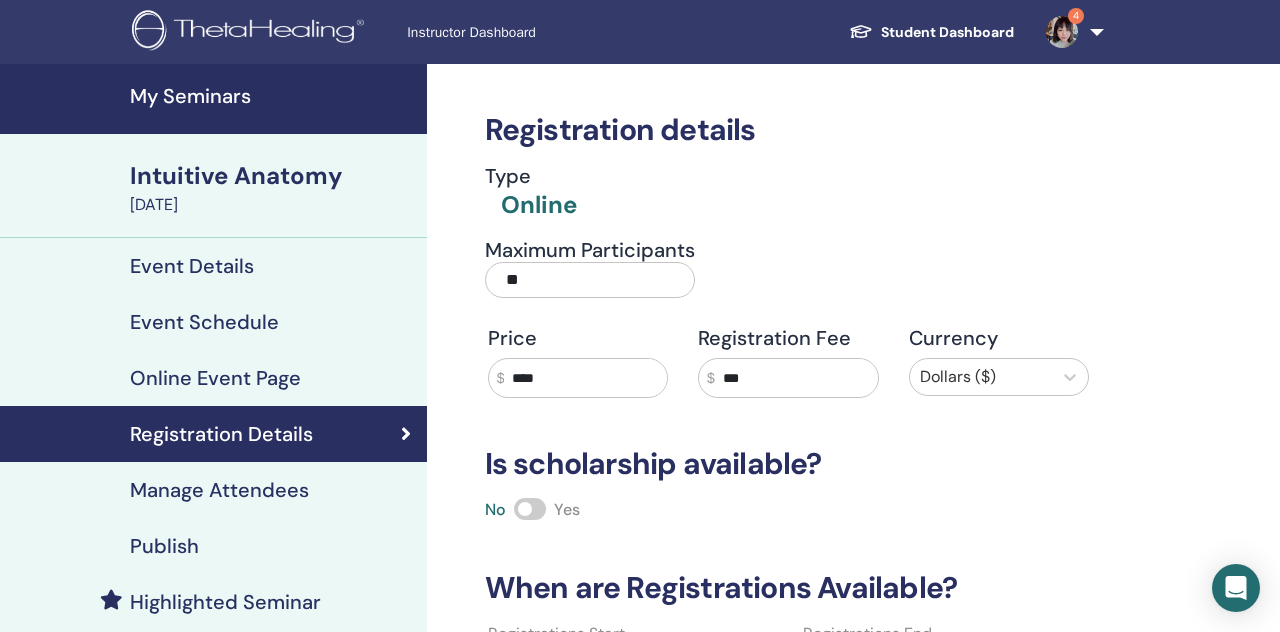 click on "Publish" at bounding box center (213, 546) 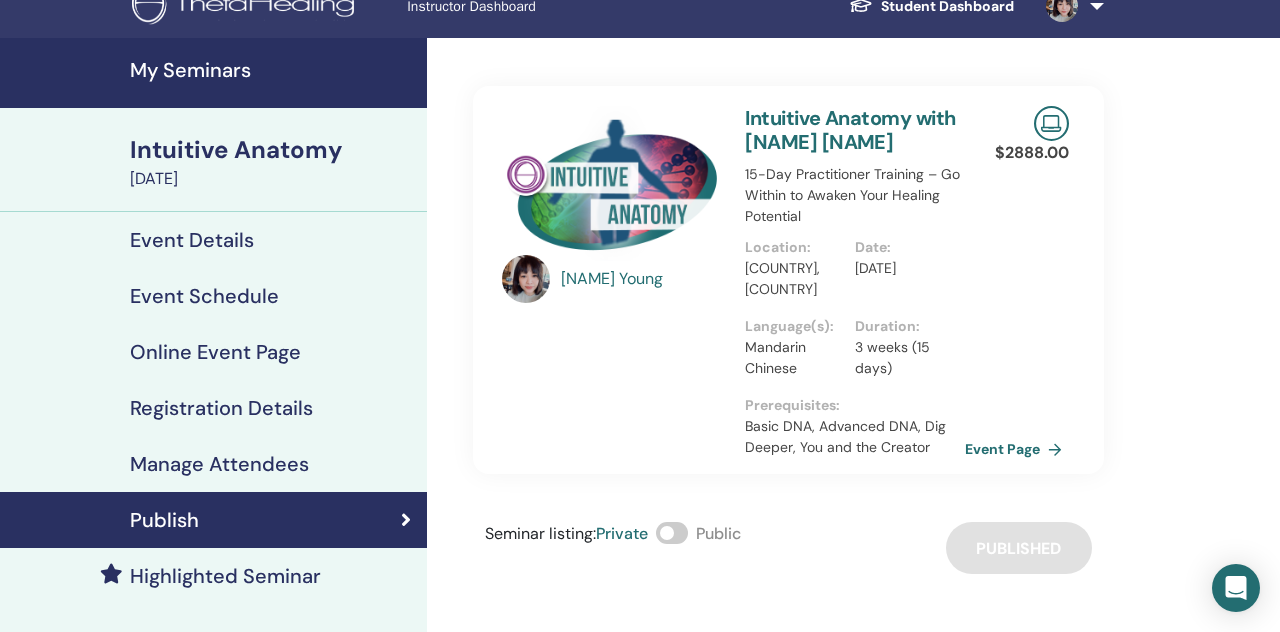 scroll, scrollTop: 31, scrollLeft: 0, axis: vertical 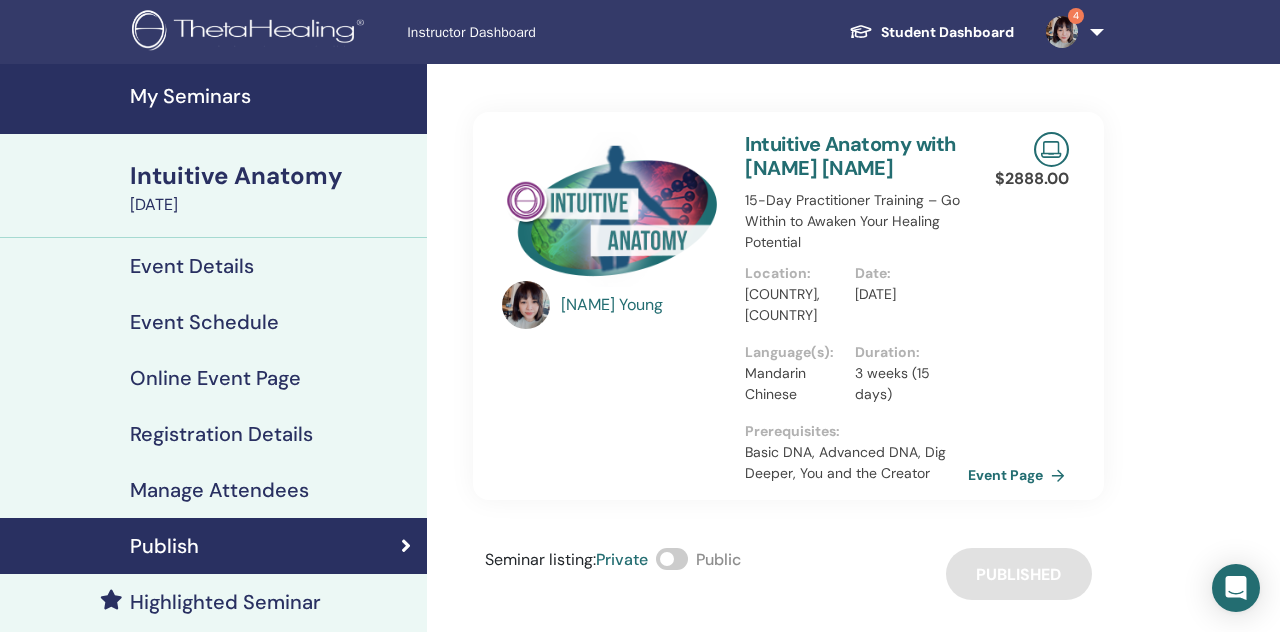 click on "Event Page" at bounding box center (1020, 475) 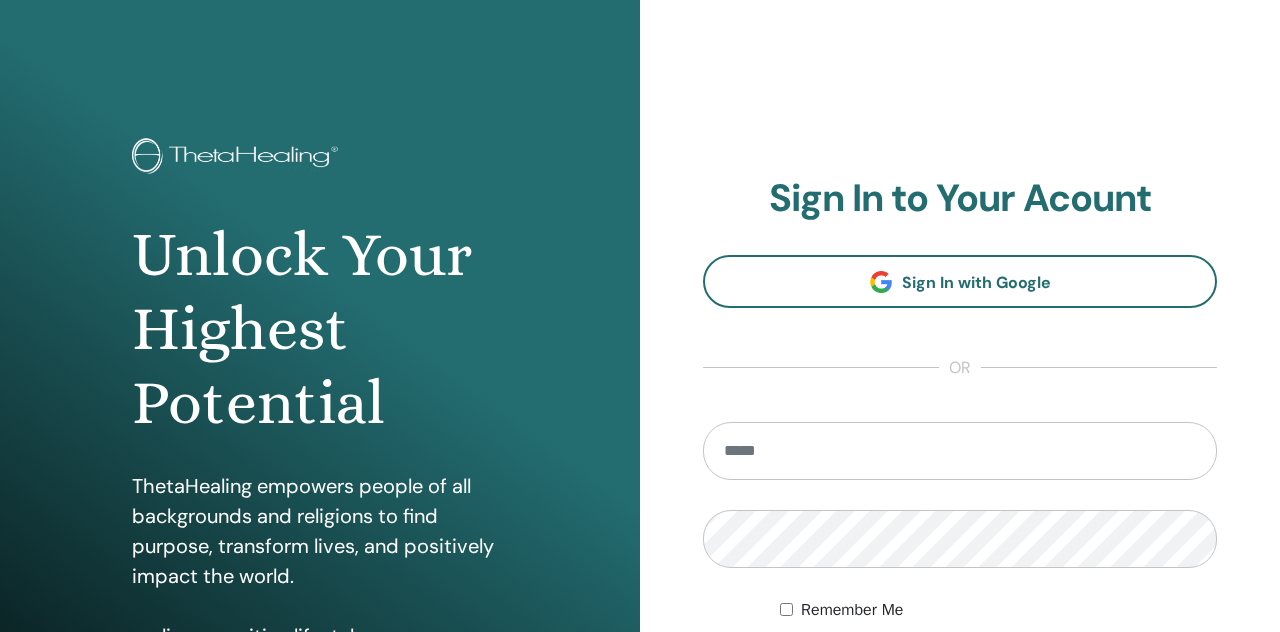scroll, scrollTop: 0, scrollLeft: 0, axis: both 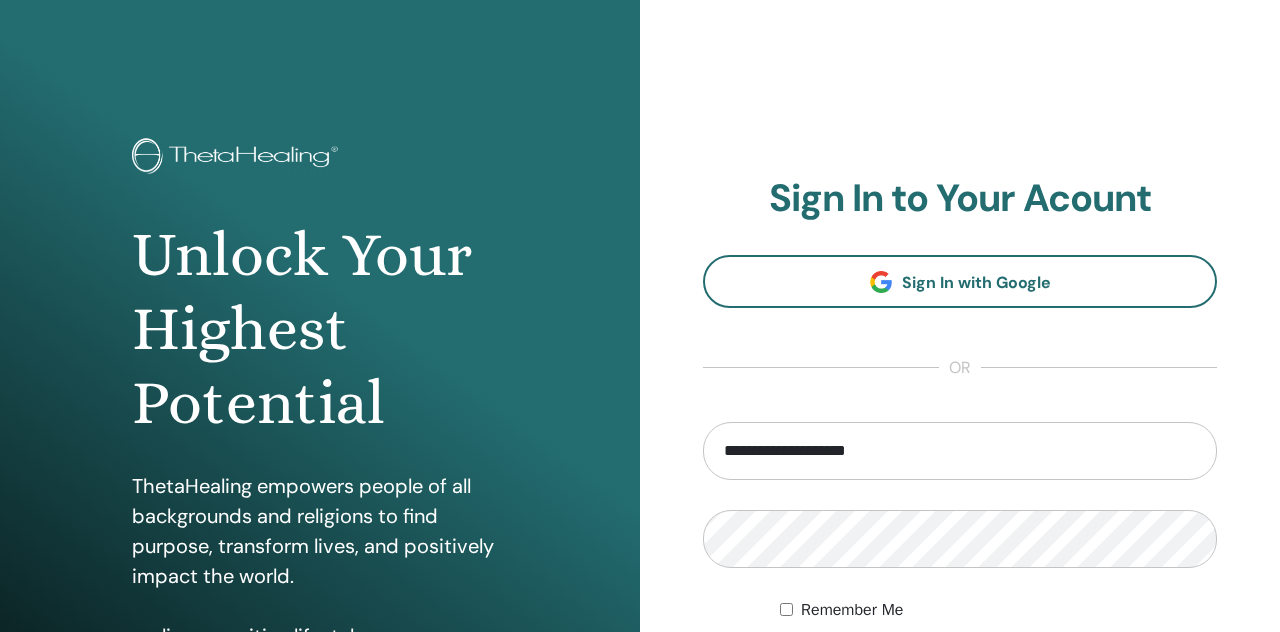 click on "**********" at bounding box center [960, 451] 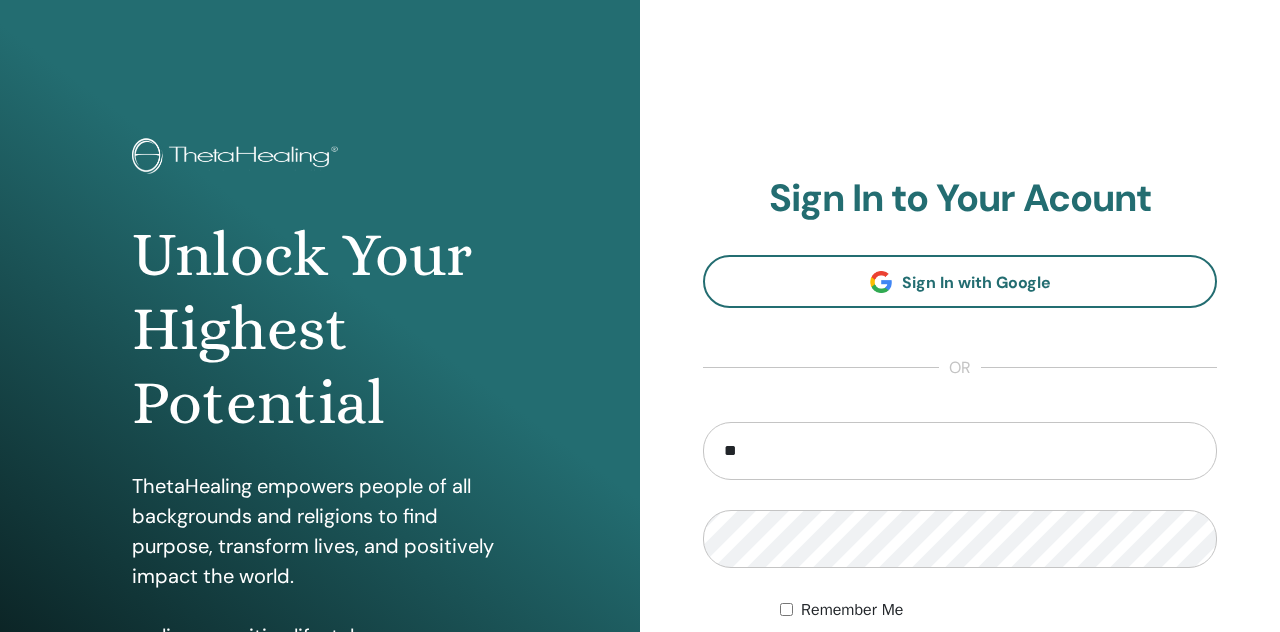type on "**********" 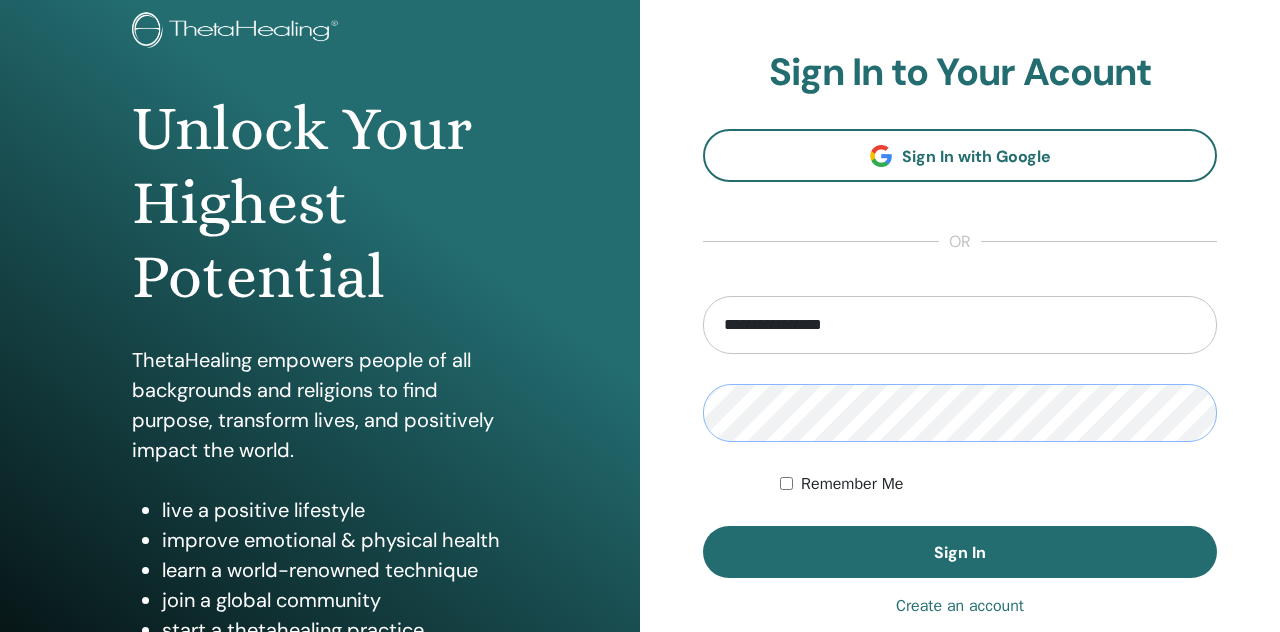 scroll, scrollTop: 127, scrollLeft: 0, axis: vertical 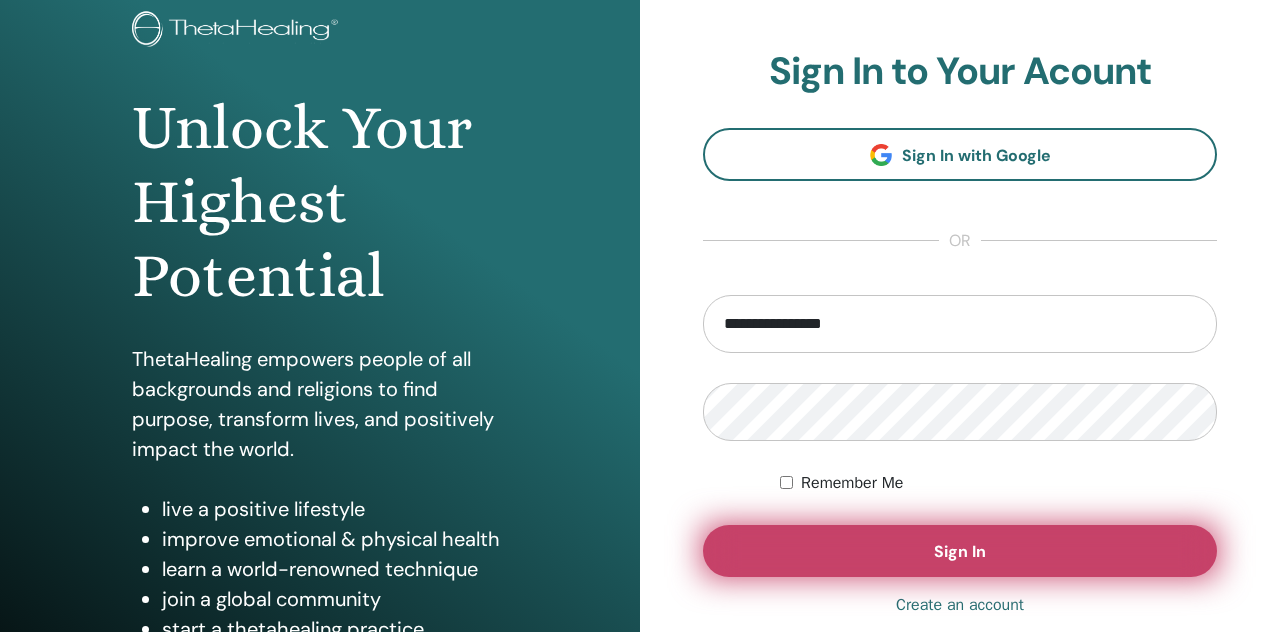 click on "Sign In" at bounding box center [960, 551] 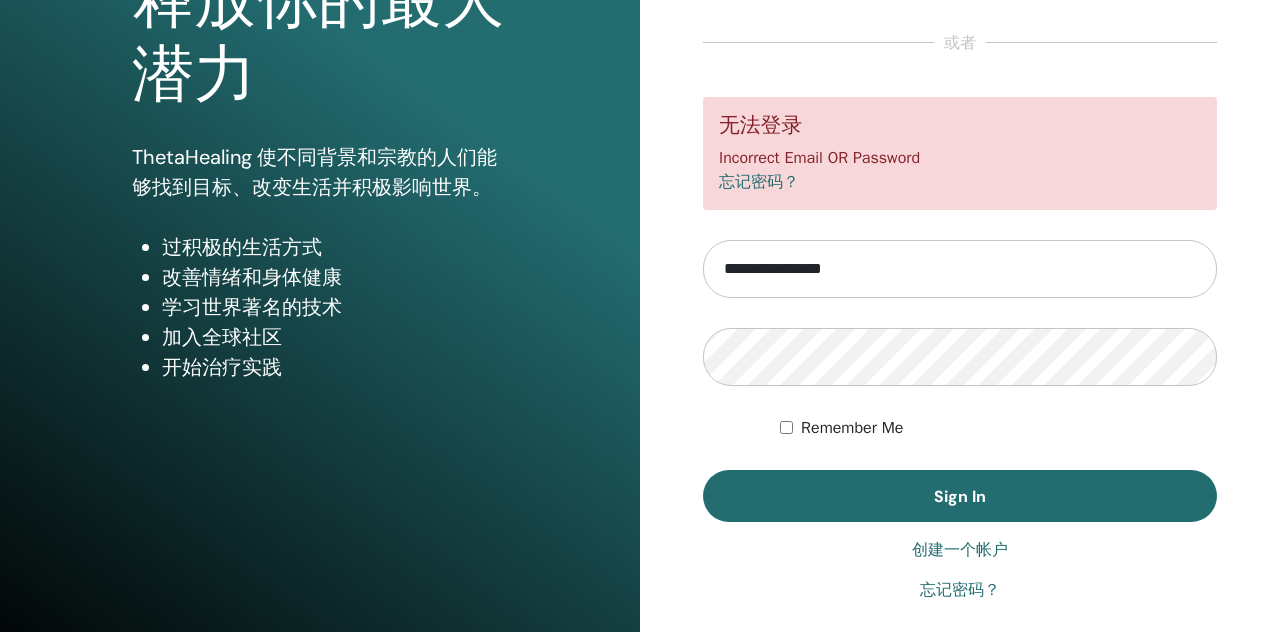 scroll, scrollTop: 286, scrollLeft: 0, axis: vertical 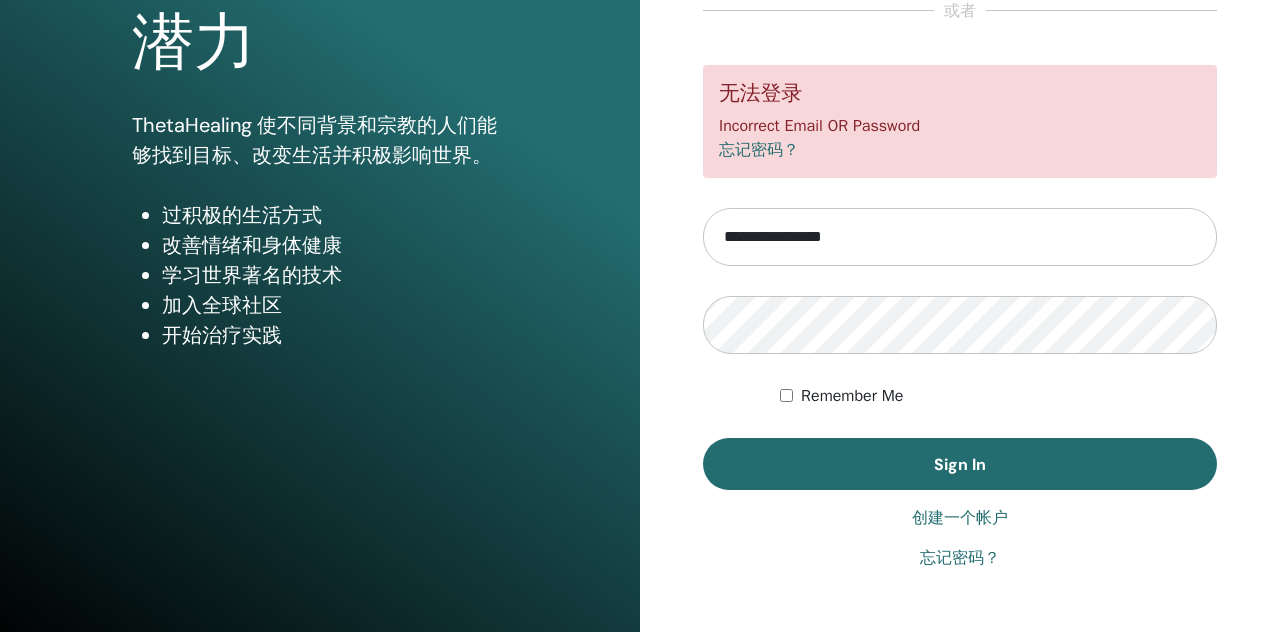 click on "忘记密码？" at bounding box center [960, 558] 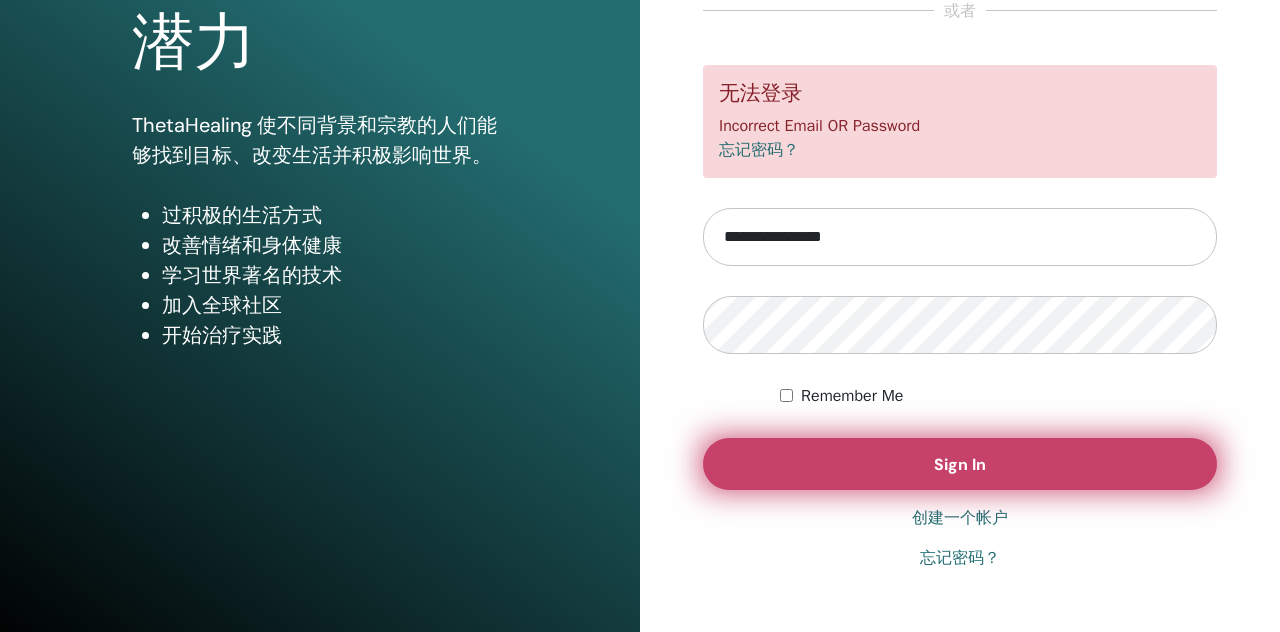 click on "Sign In" at bounding box center (960, 464) 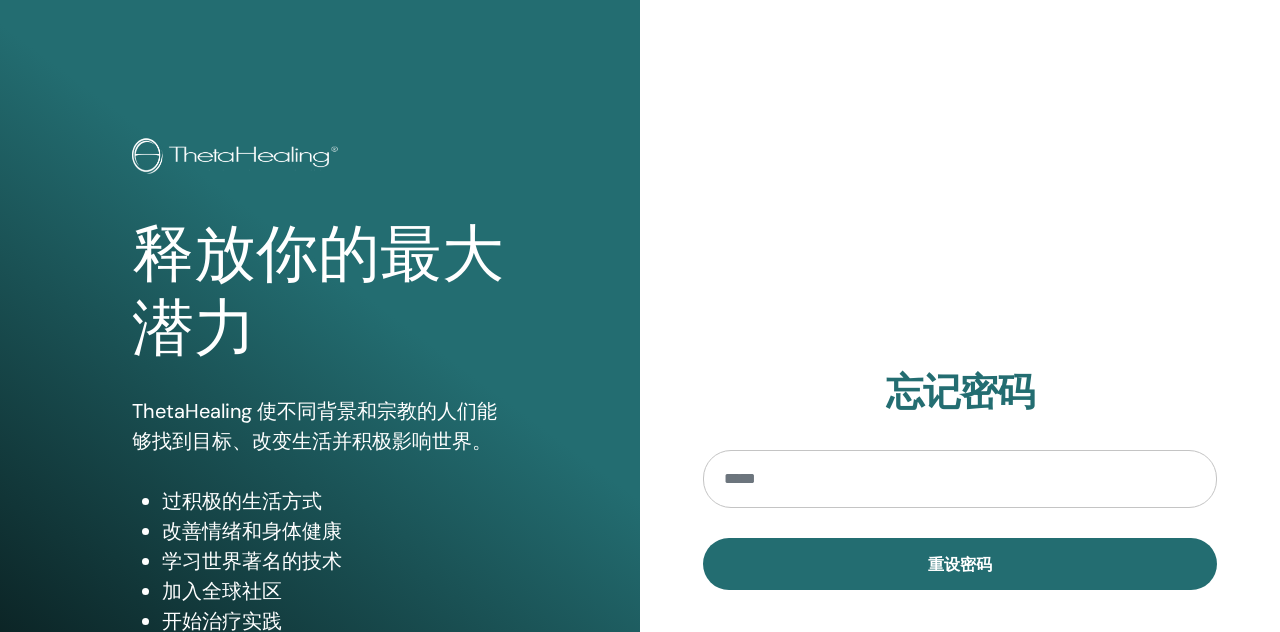 scroll, scrollTop: 0, scrollLeft: 0, axis: both 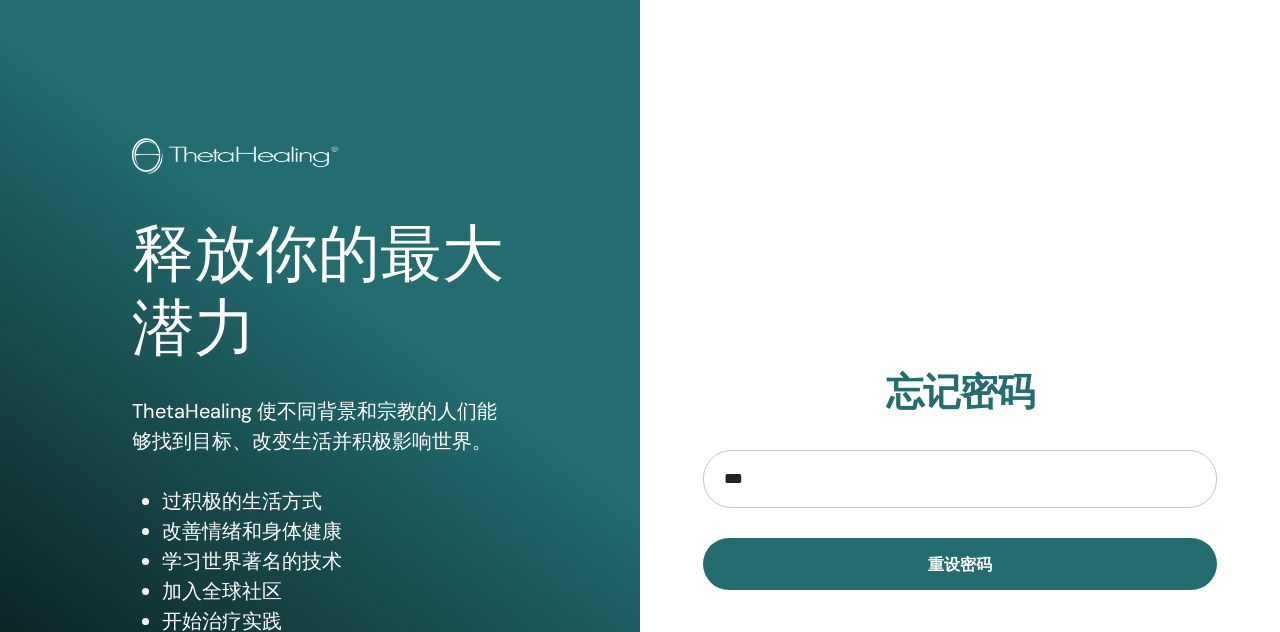 type on "**********" 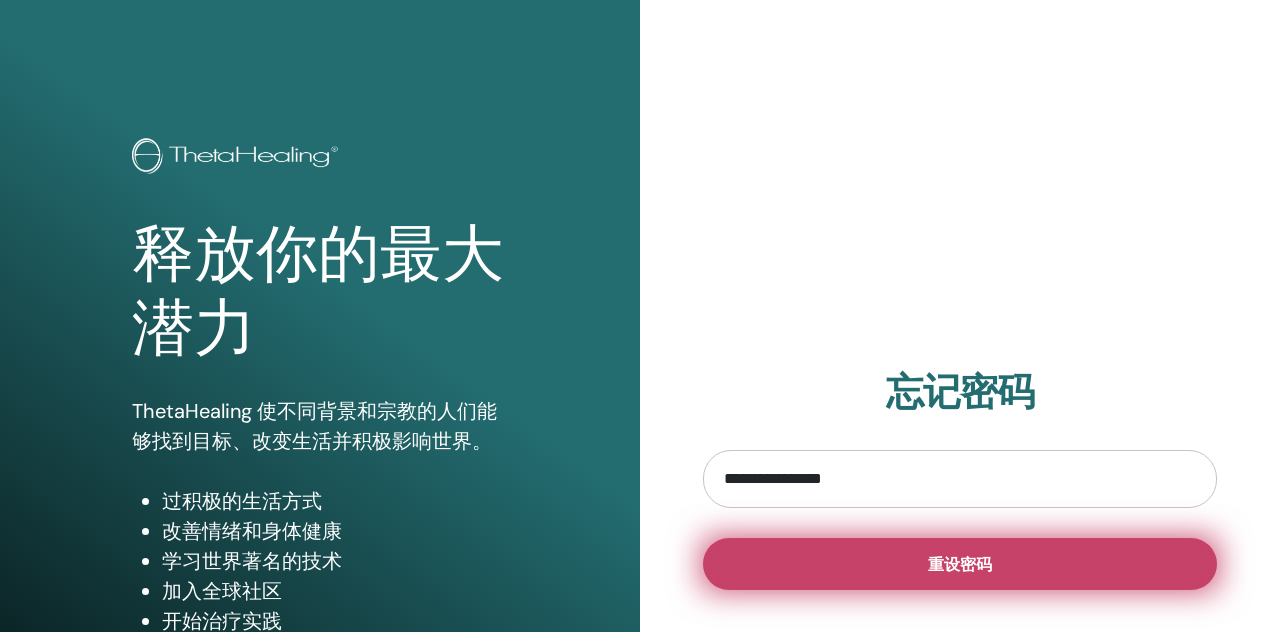 click on "重设密码" at bounding box center [960, 564] 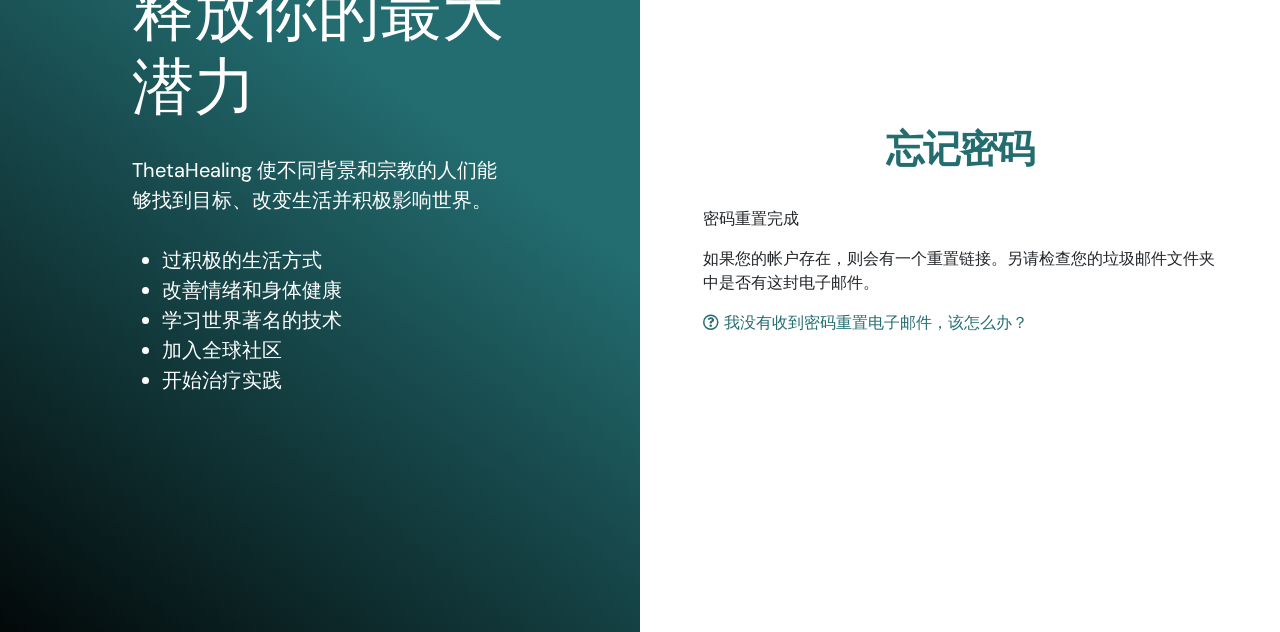 scroll, scrollTop: 247, scrollLeft: 0, axis: vertical 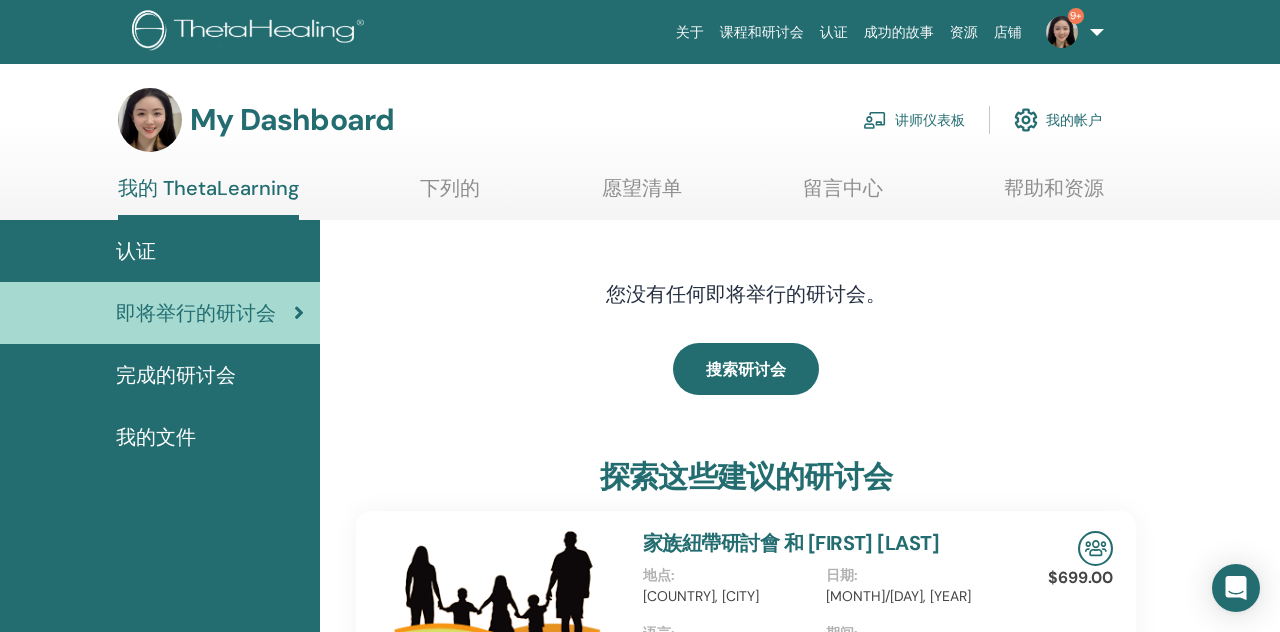 click on "完成的研讨会" at bounding box center (176, 375) 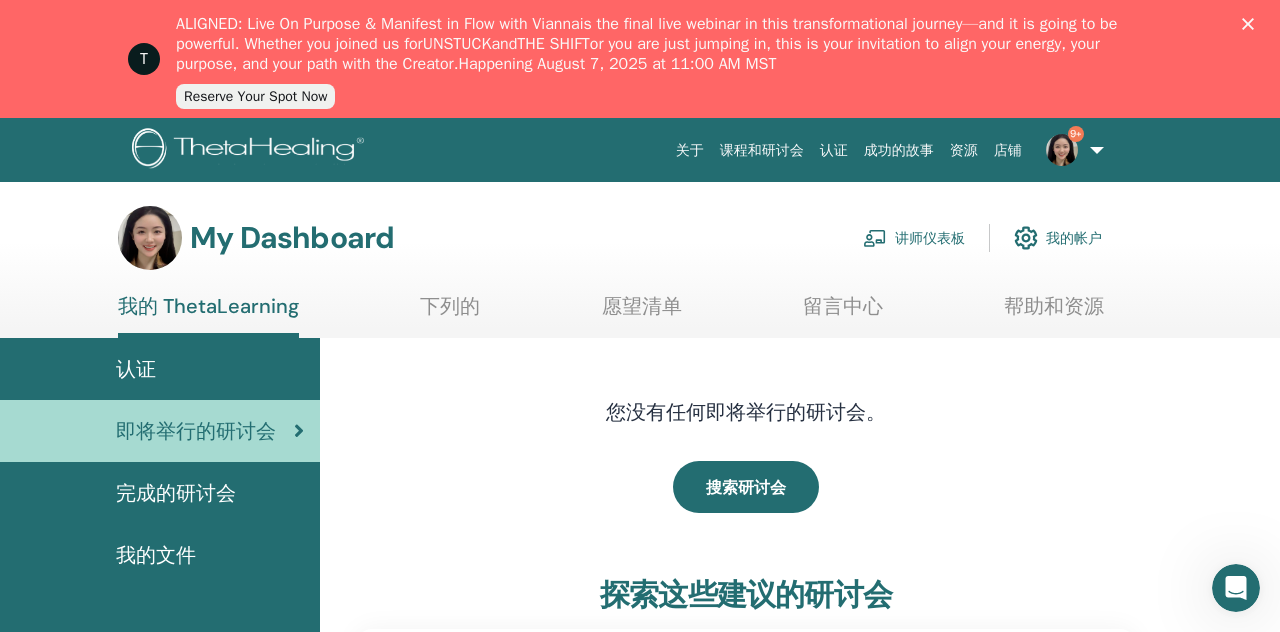 scroll, scrollTop: 0, scrollLeft: 0, axis: both 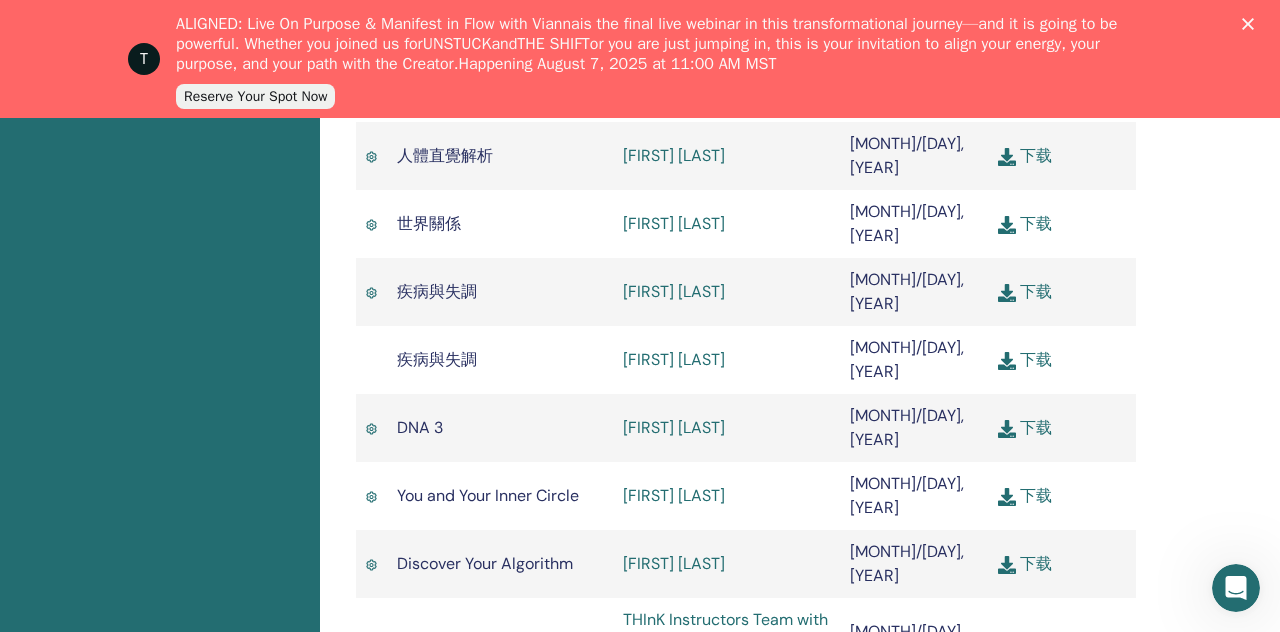 click 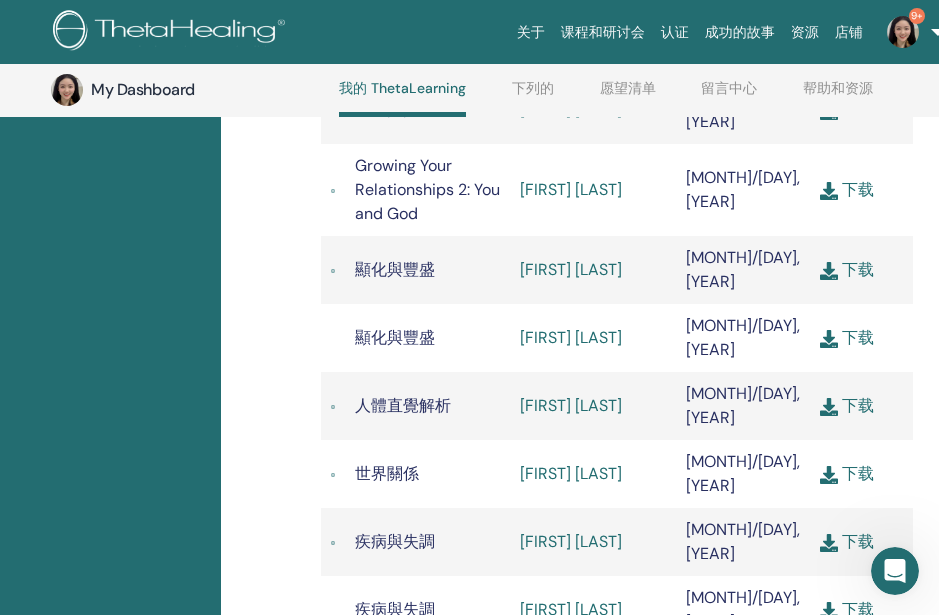 scroll, scrollTop: 865, scrollLeft: 103, axis: both 